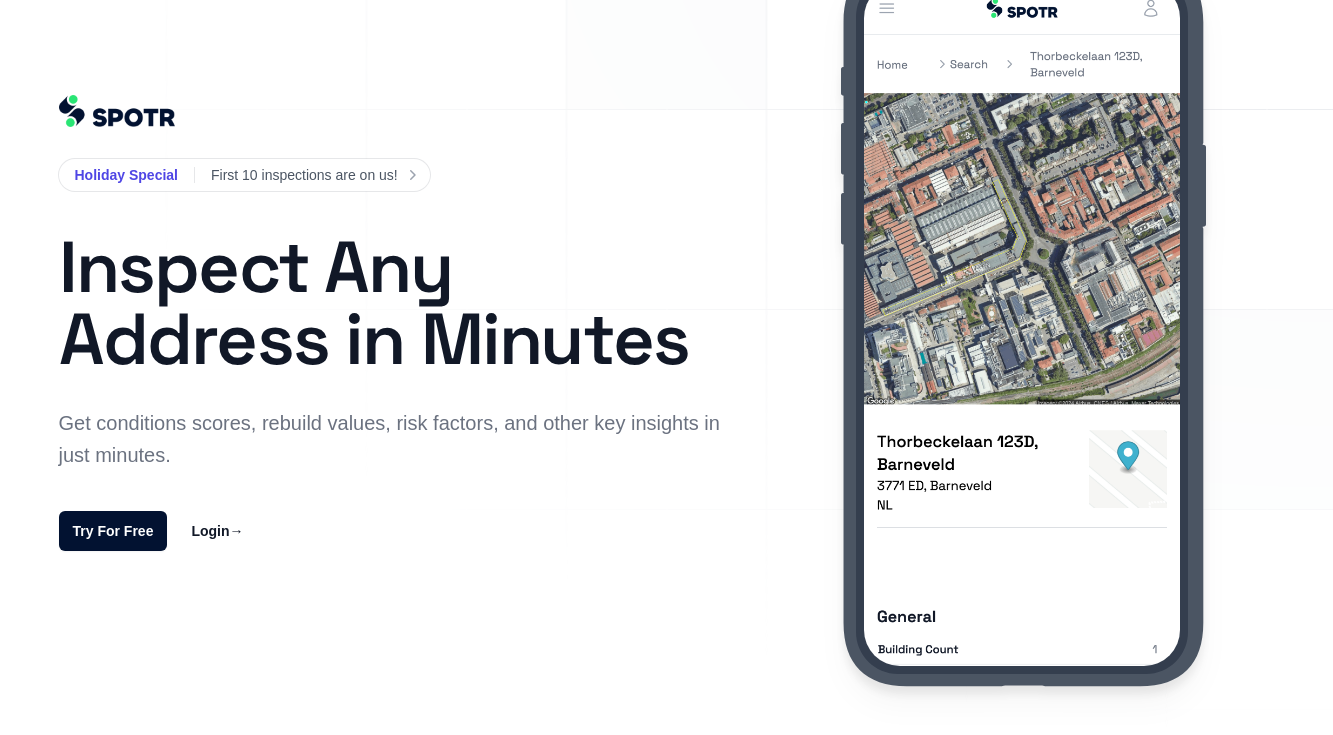 scroll, scrollTop: 90, scrollLeft: 0, axis: vertical 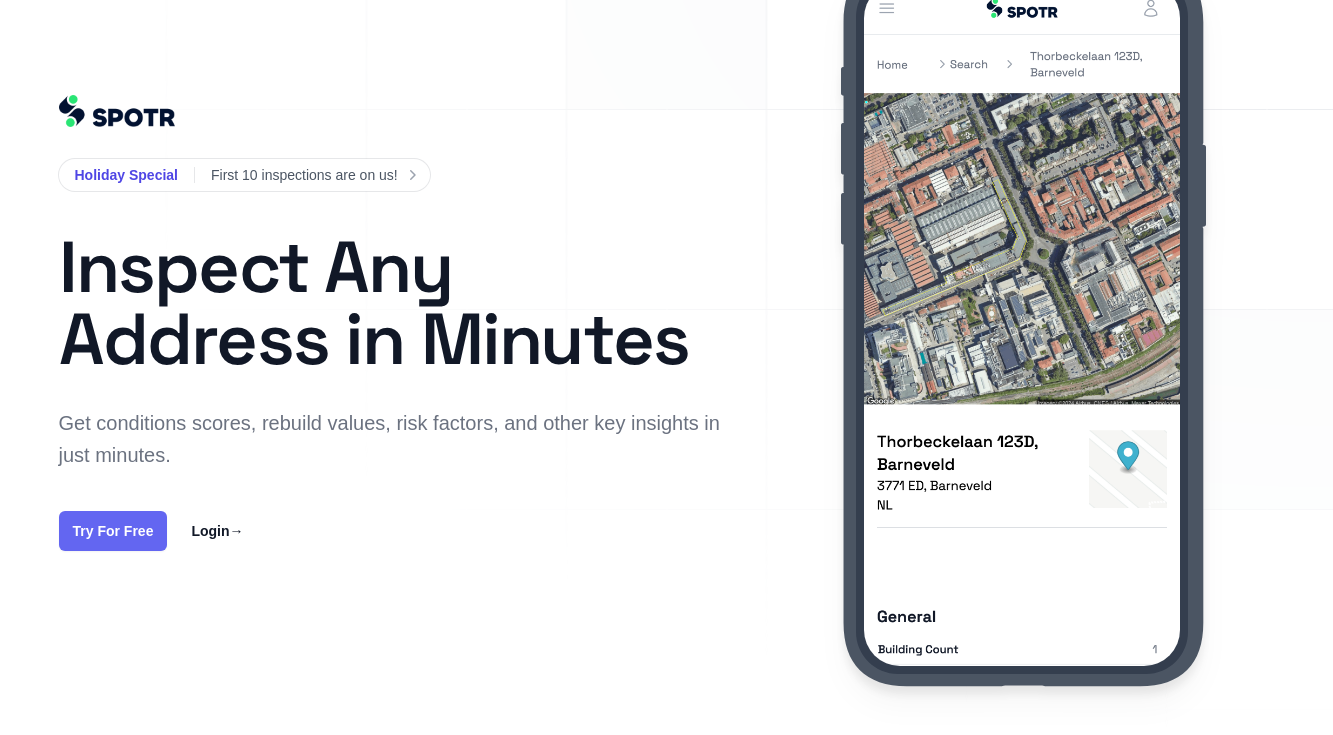 click on "Try For Free" at bounding box center [113, 531] 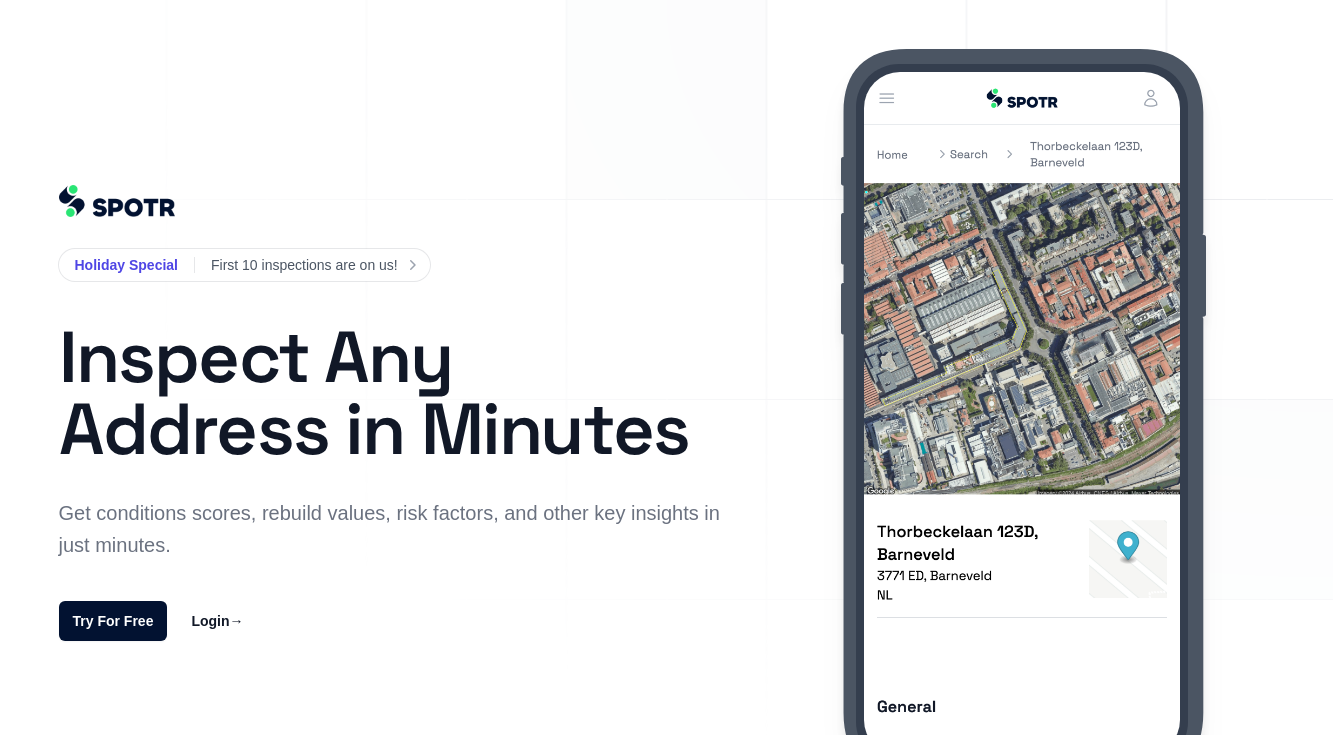 scroll, scrollTop: 0, scrollLeft: 0, axis: both 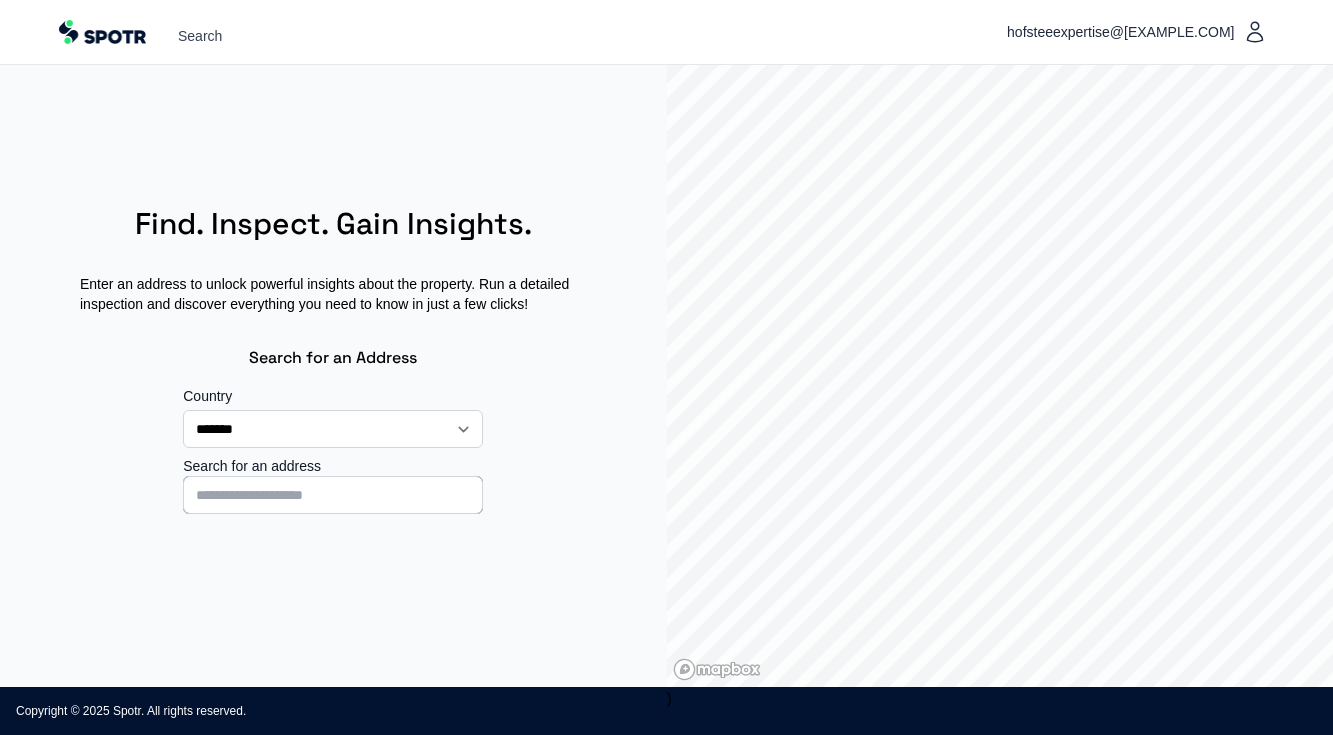 select on "**" 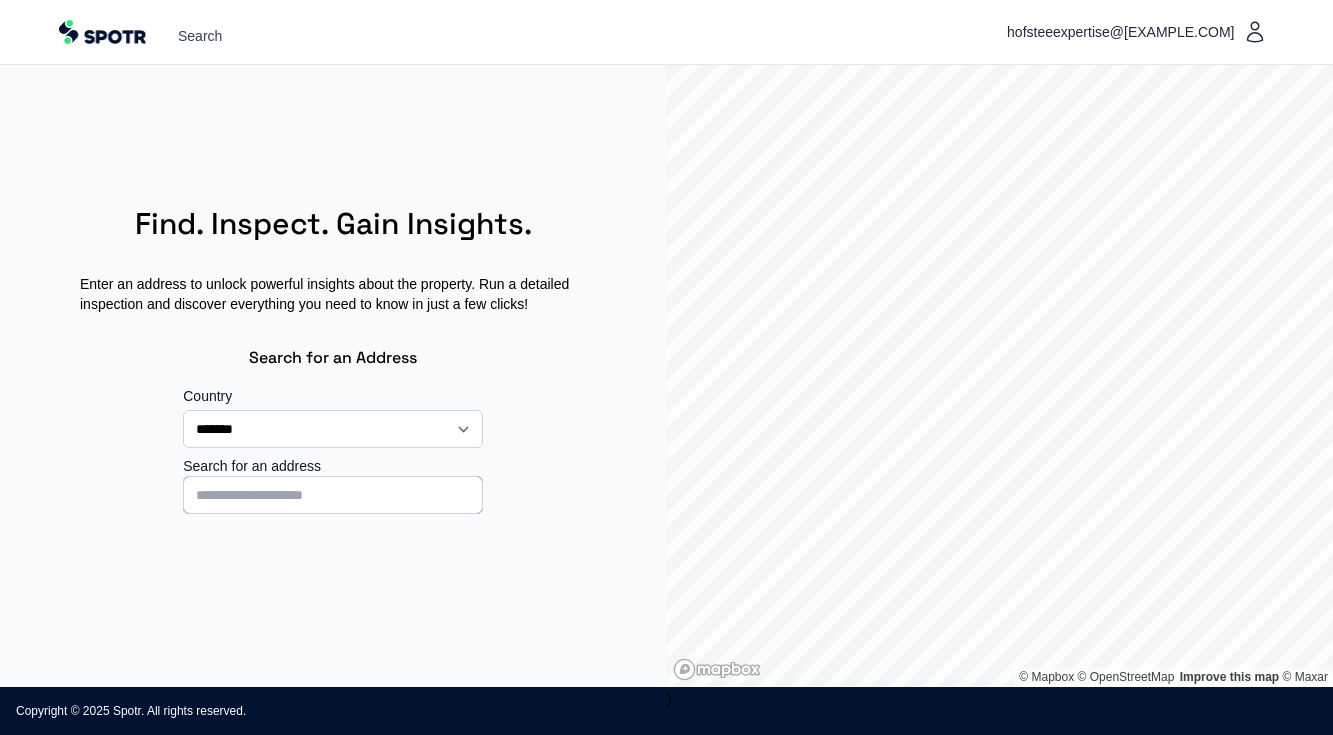 scroll, scrollTop: 0, scrollLeft: 0, axis: both 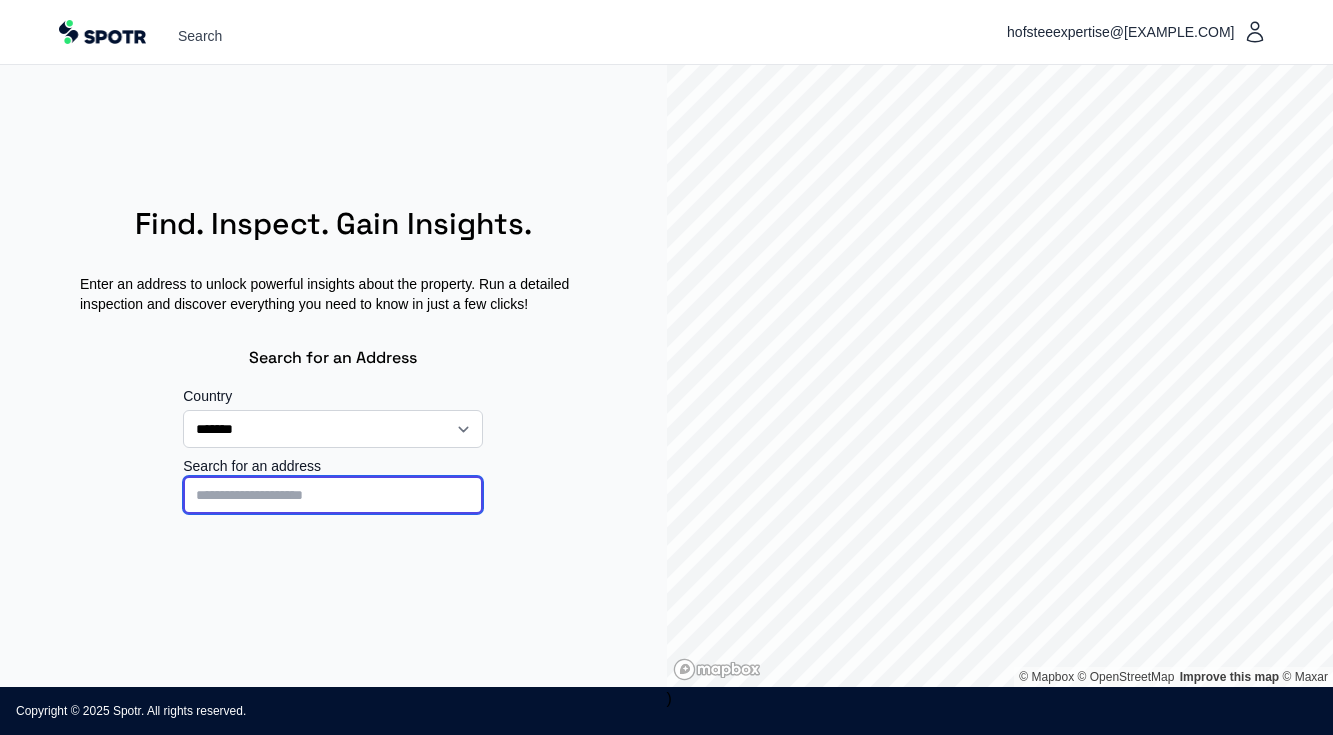 click at bounding box center (333, 495) 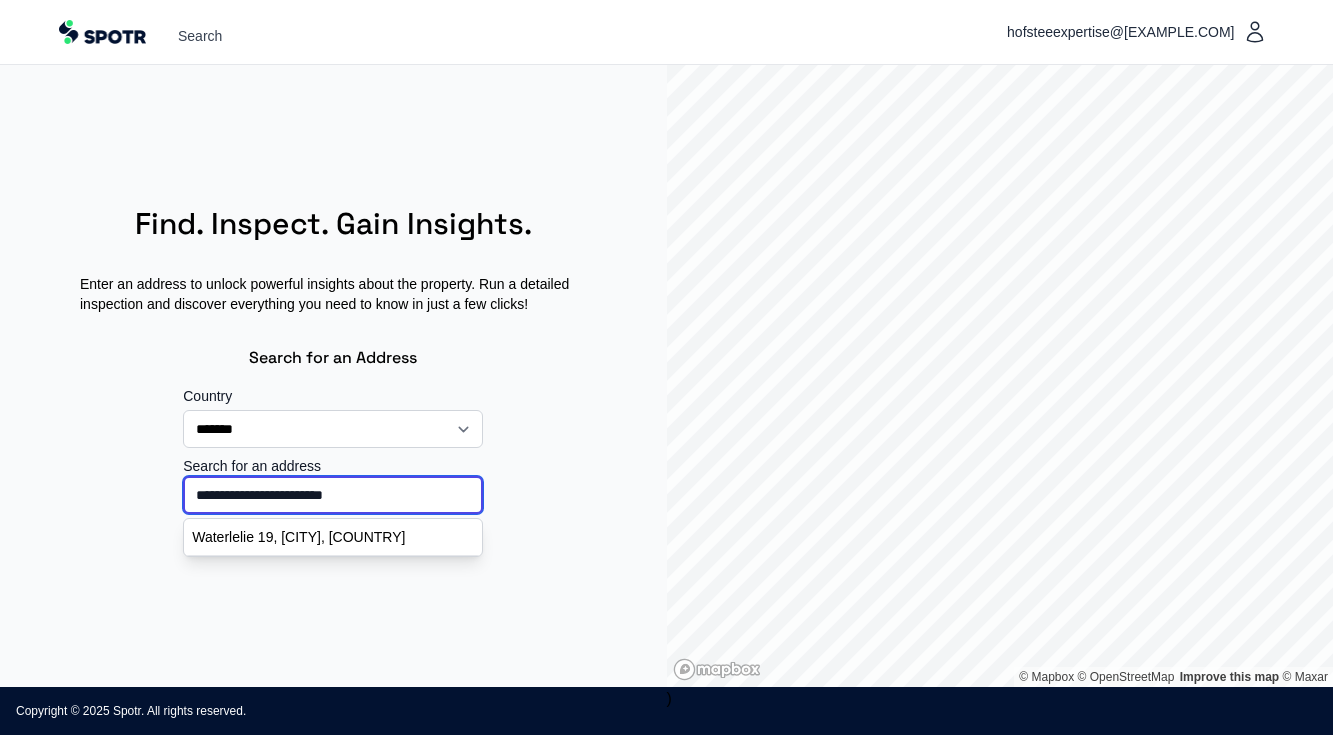 type on "**********" 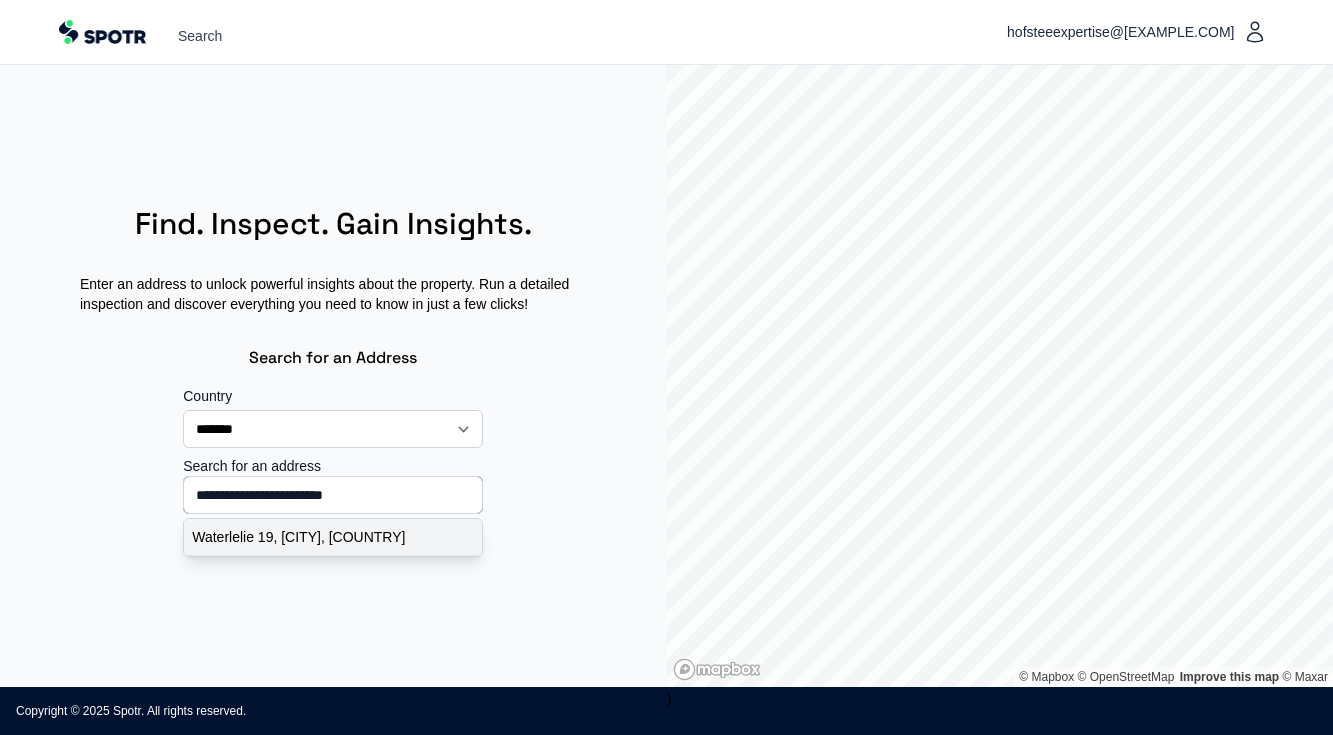 drag, startPoint x: 419, startPoint y: 495, endPoint x: 401, endPoint y: 545, distance: 53.14132 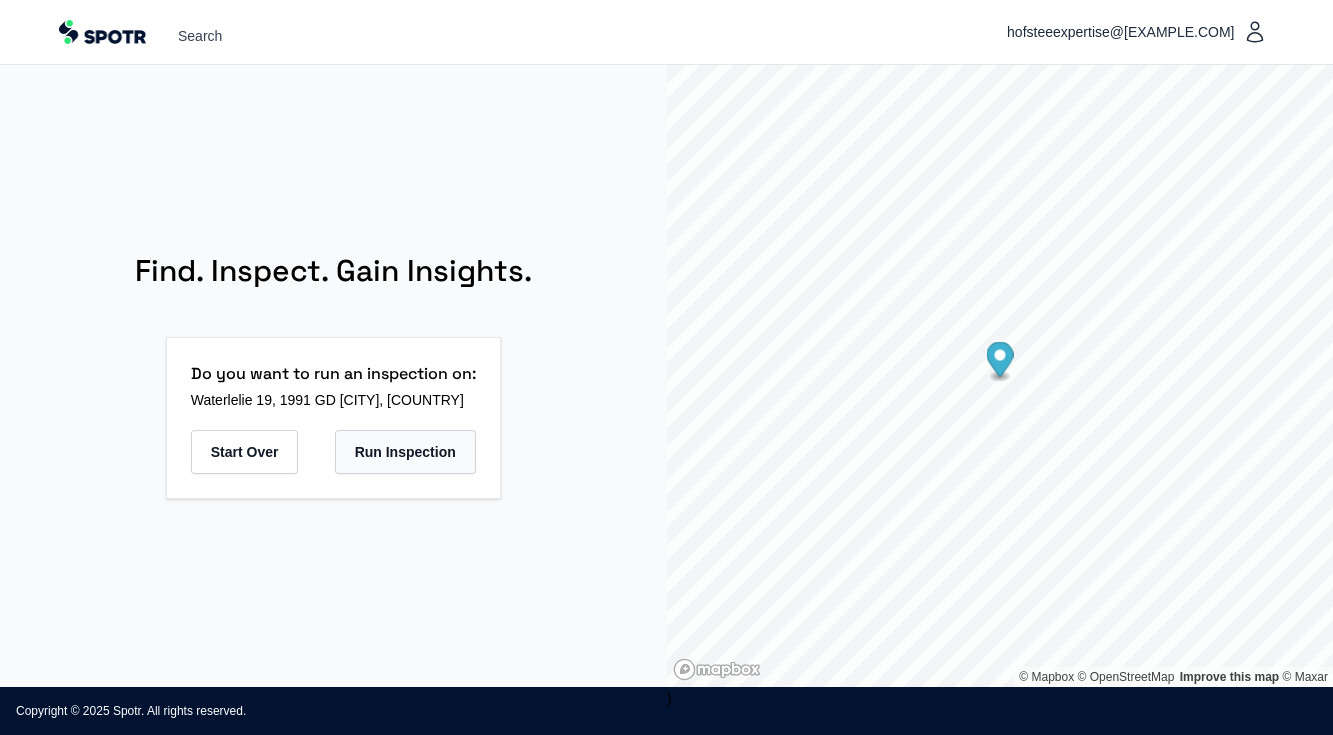 click on "Run Inspection" at bounding box center [405, 452] 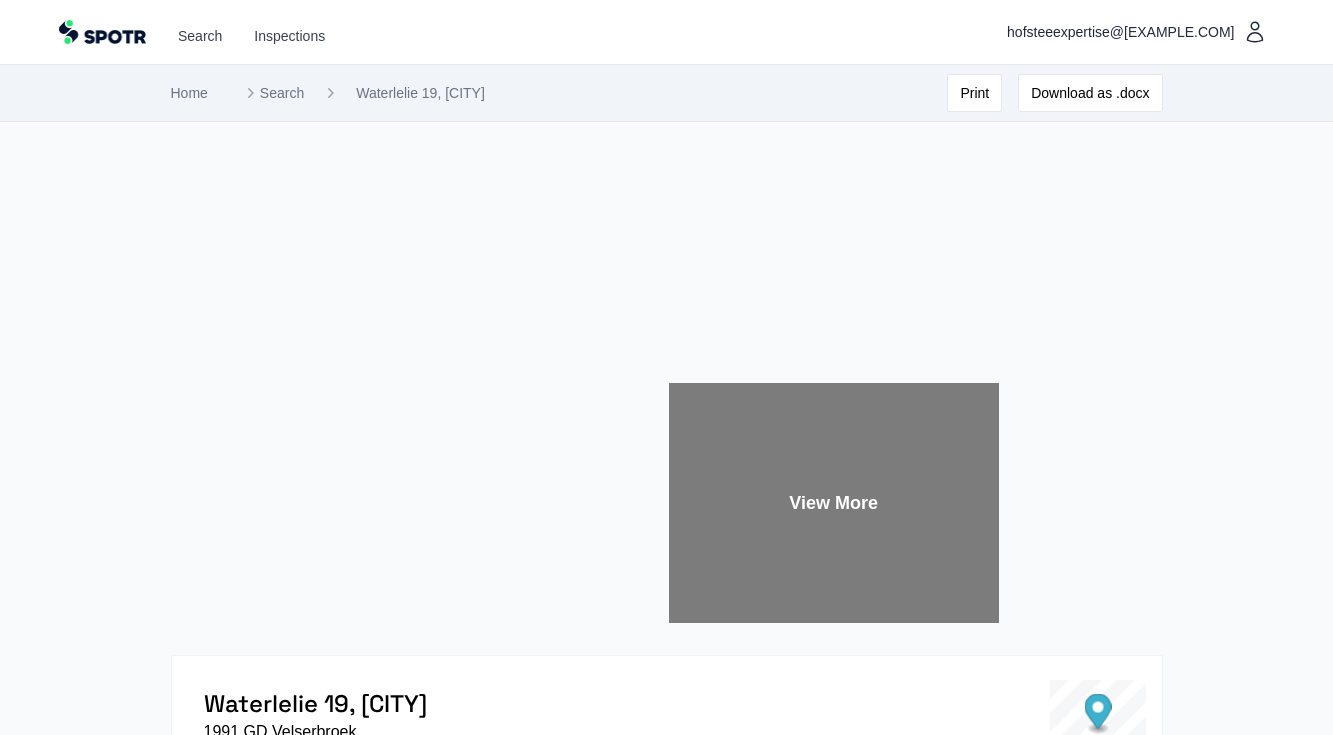 scroll, scrollTop: 0, scrollLeft: 0, axis: both 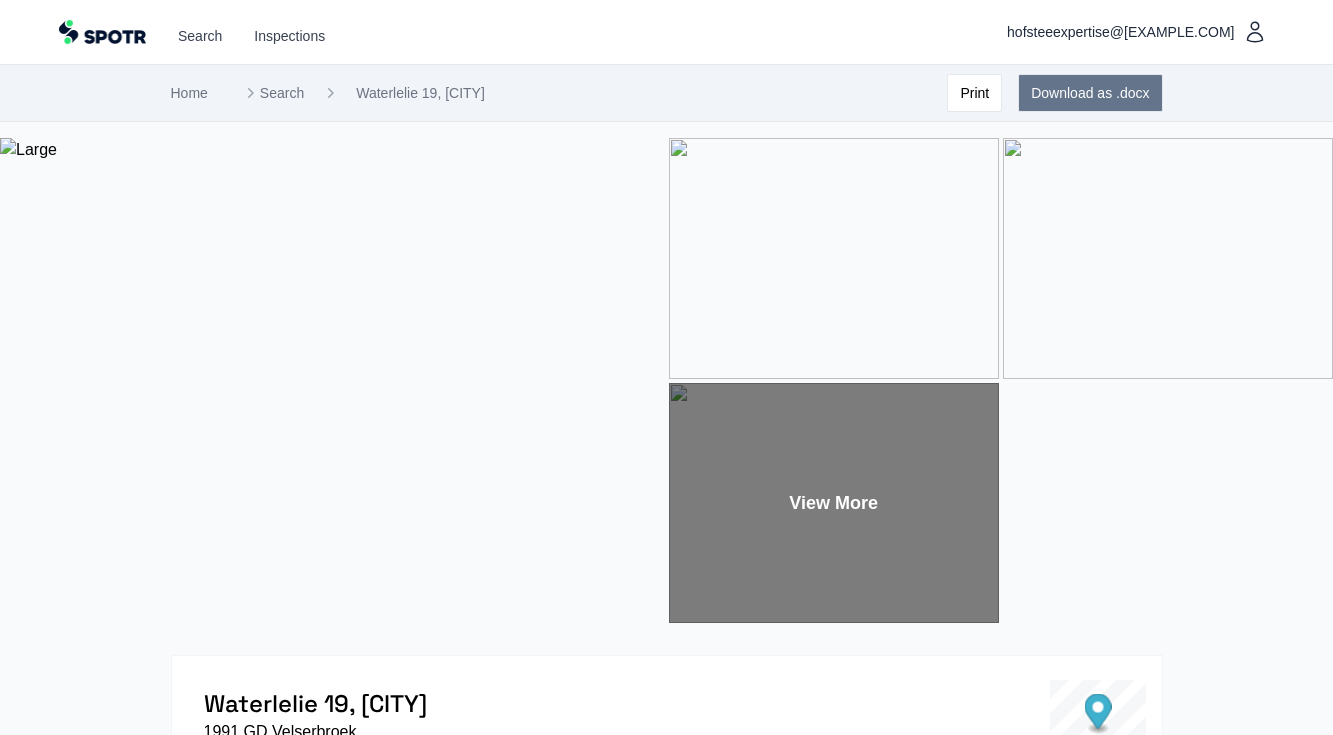 click on "Download as .docx" at bounding box center (1090, 93) 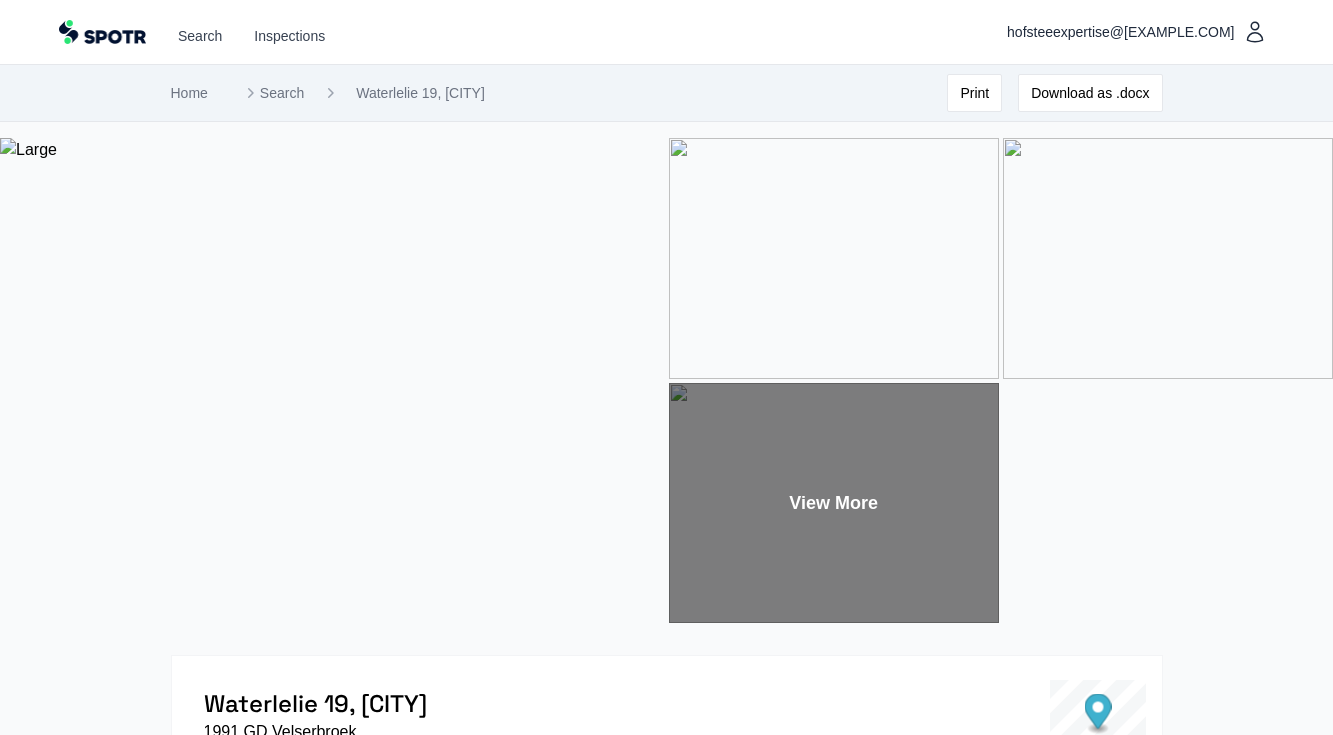 scroll, scrollTop: 0, scrollLeft: 0, axis: both 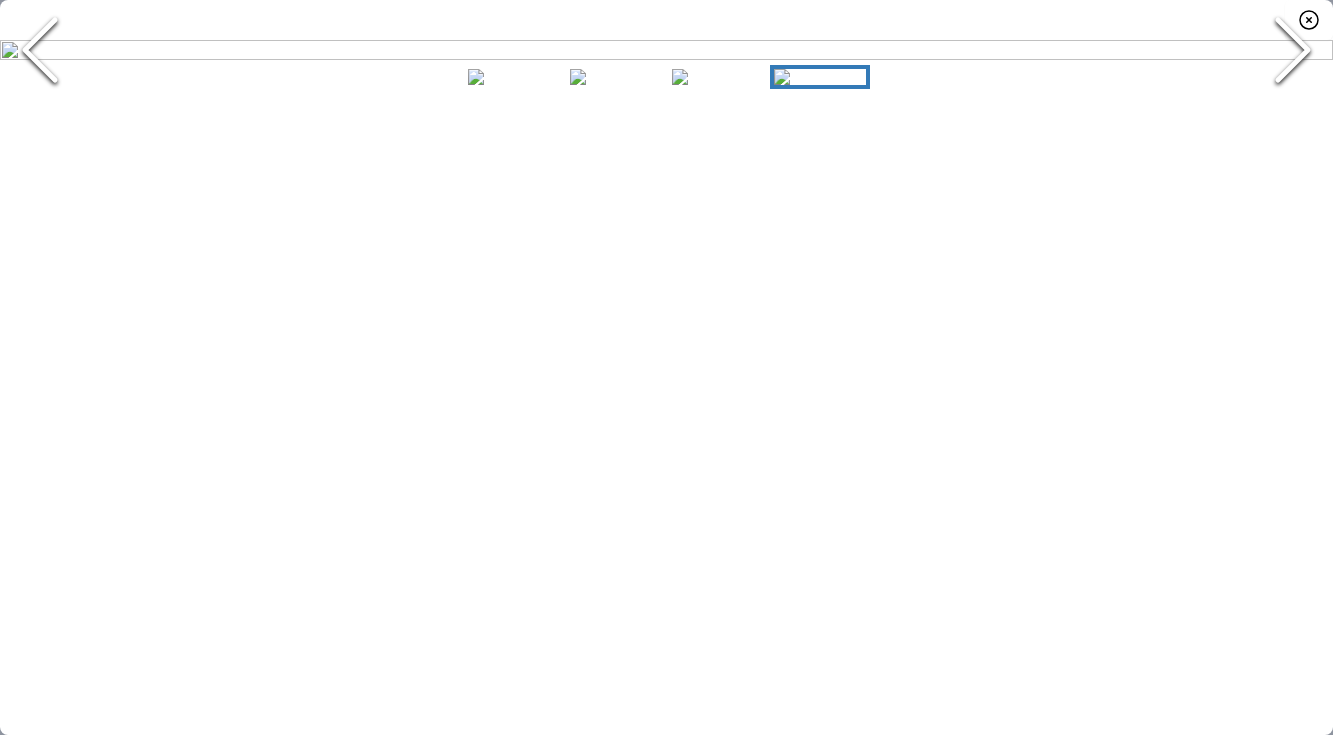 click 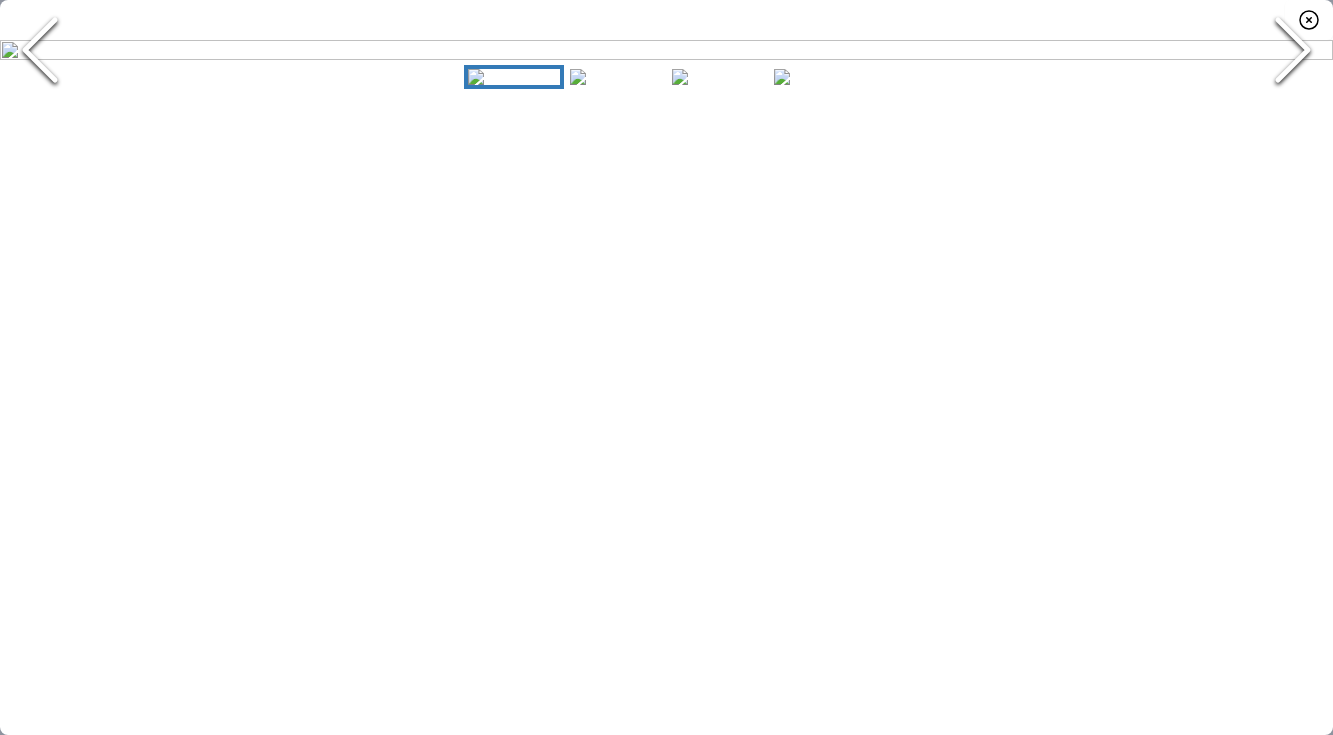 click 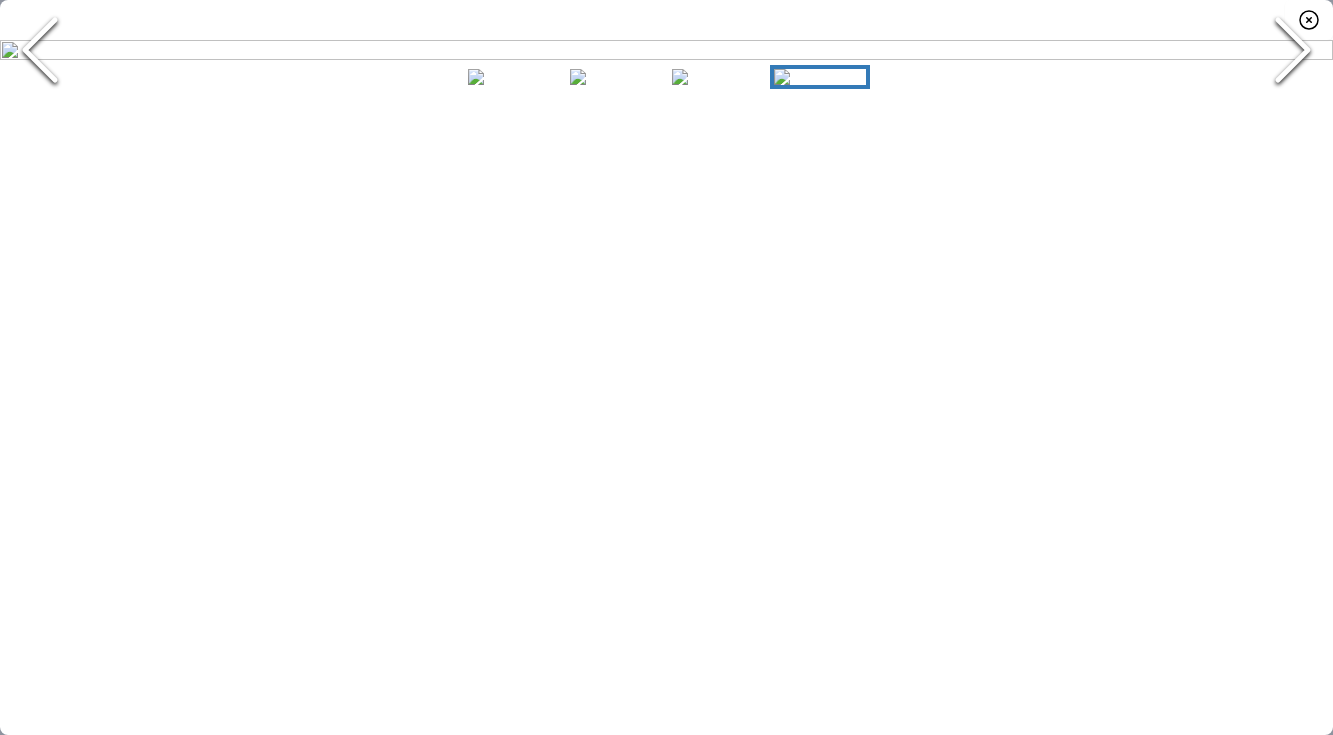 click 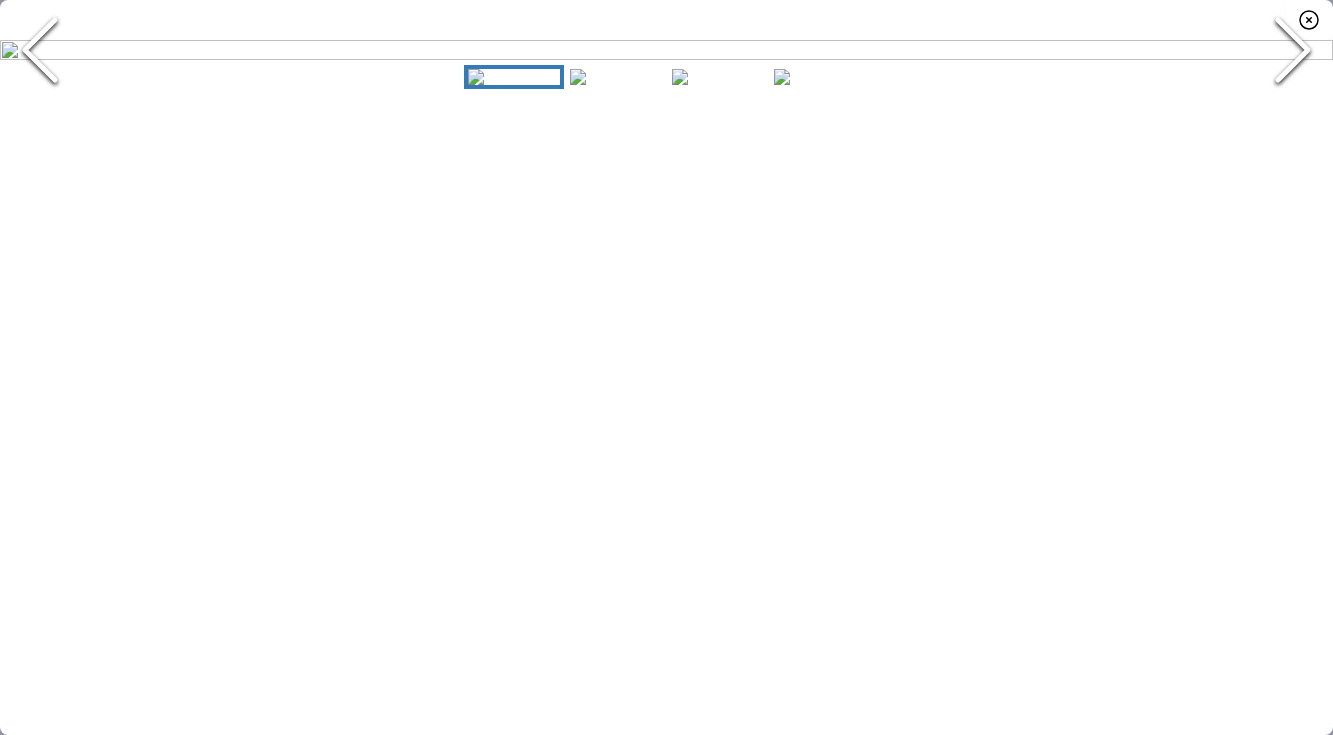 click 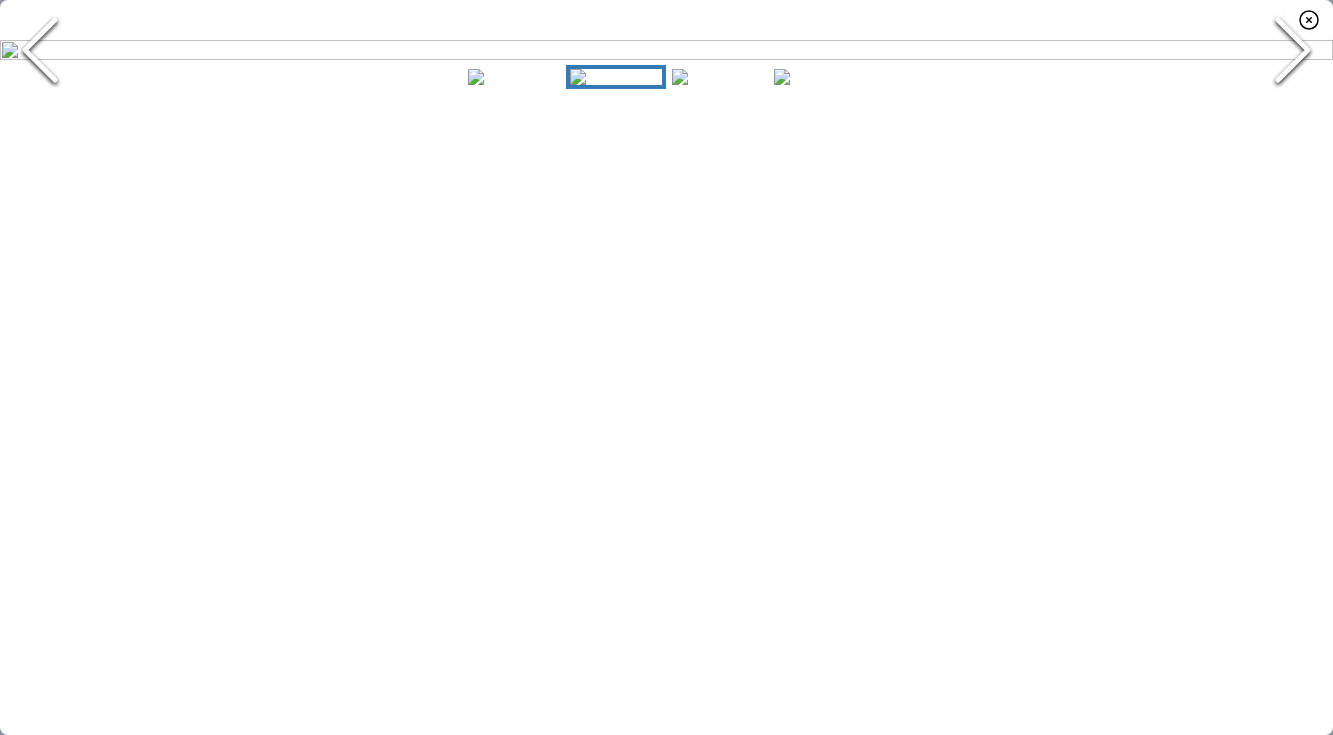 click 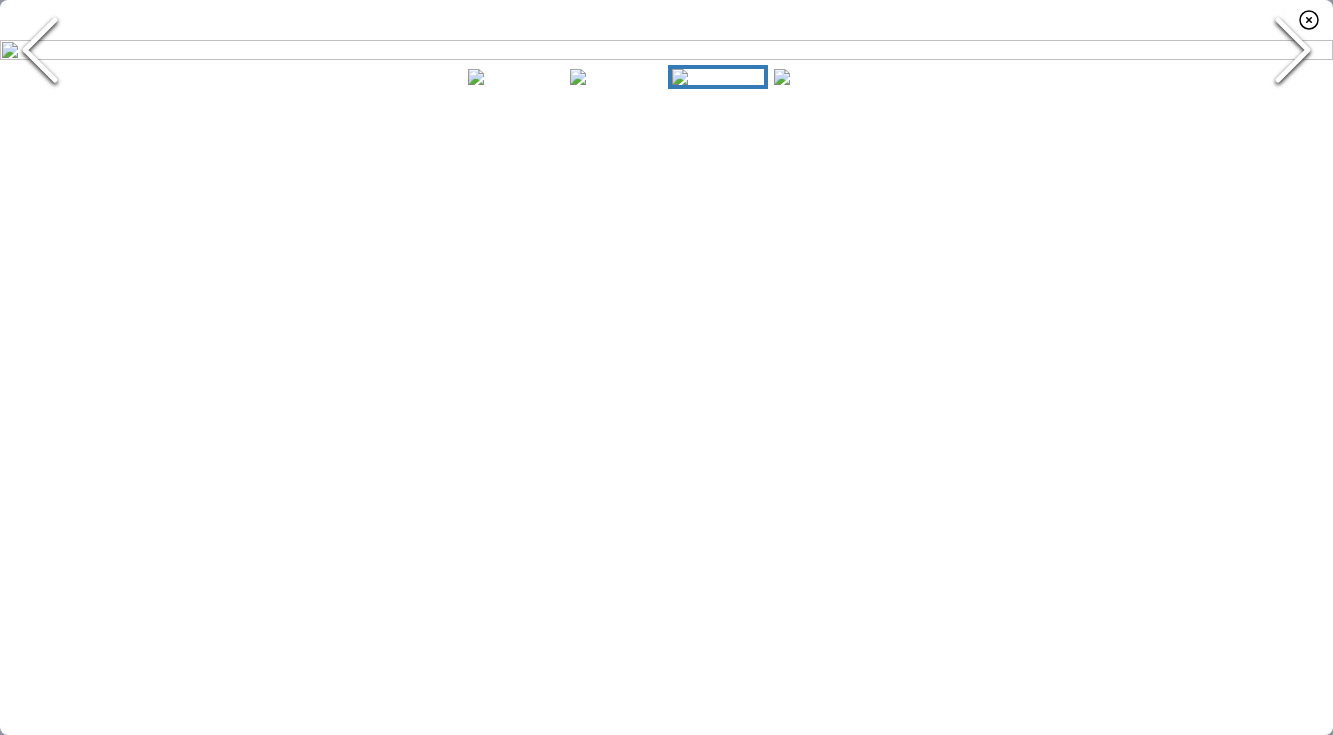 click 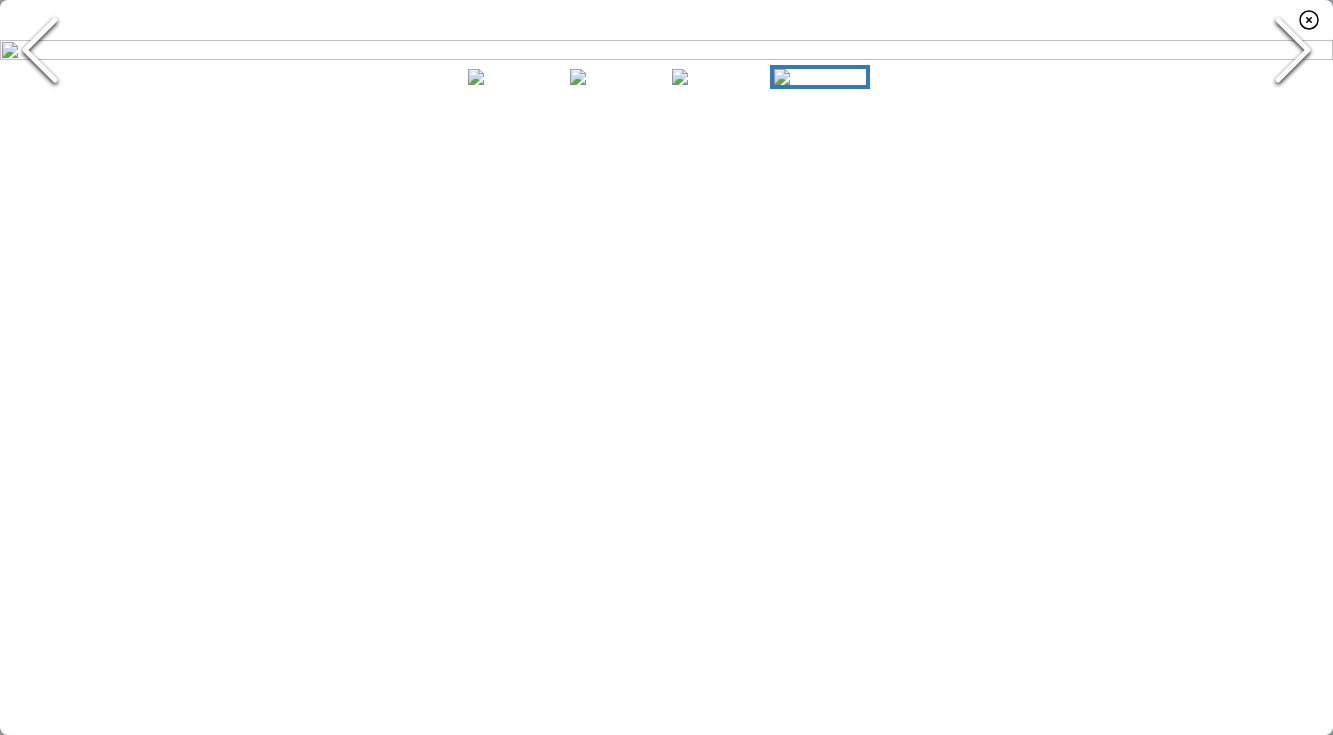 click 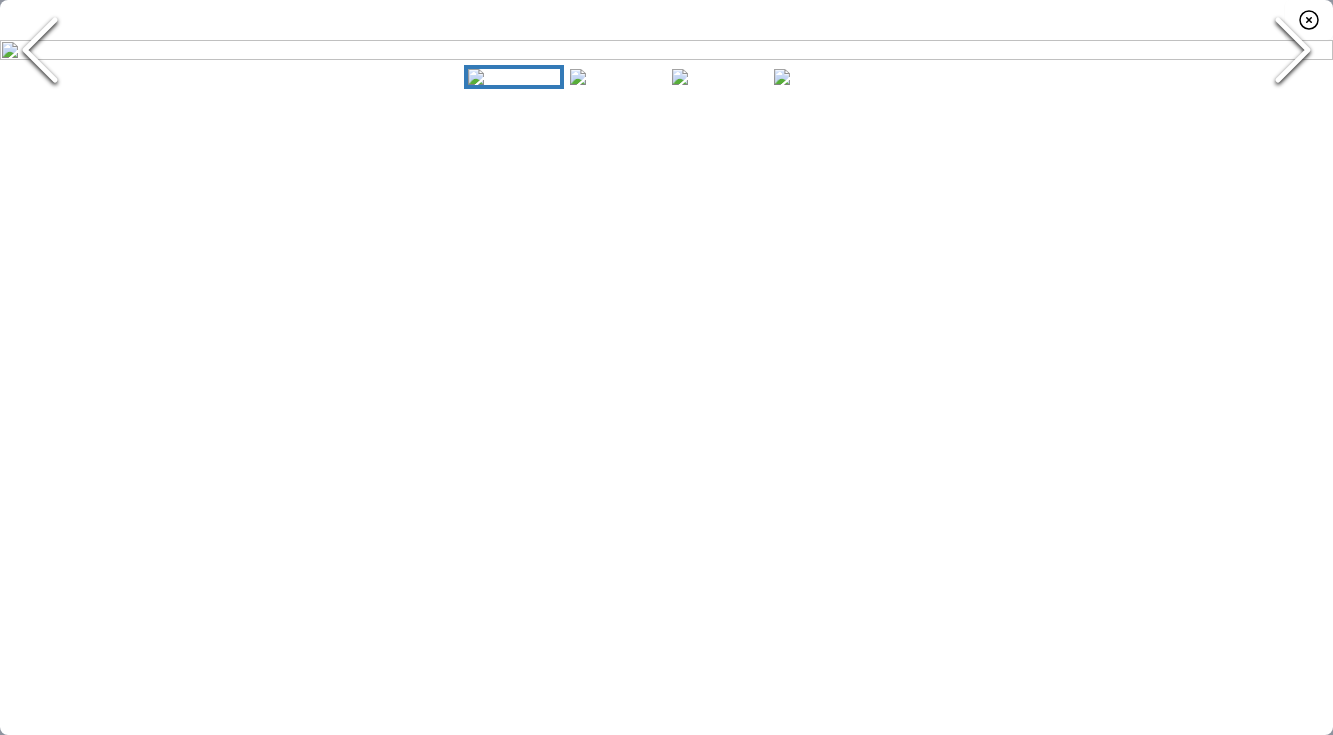 click 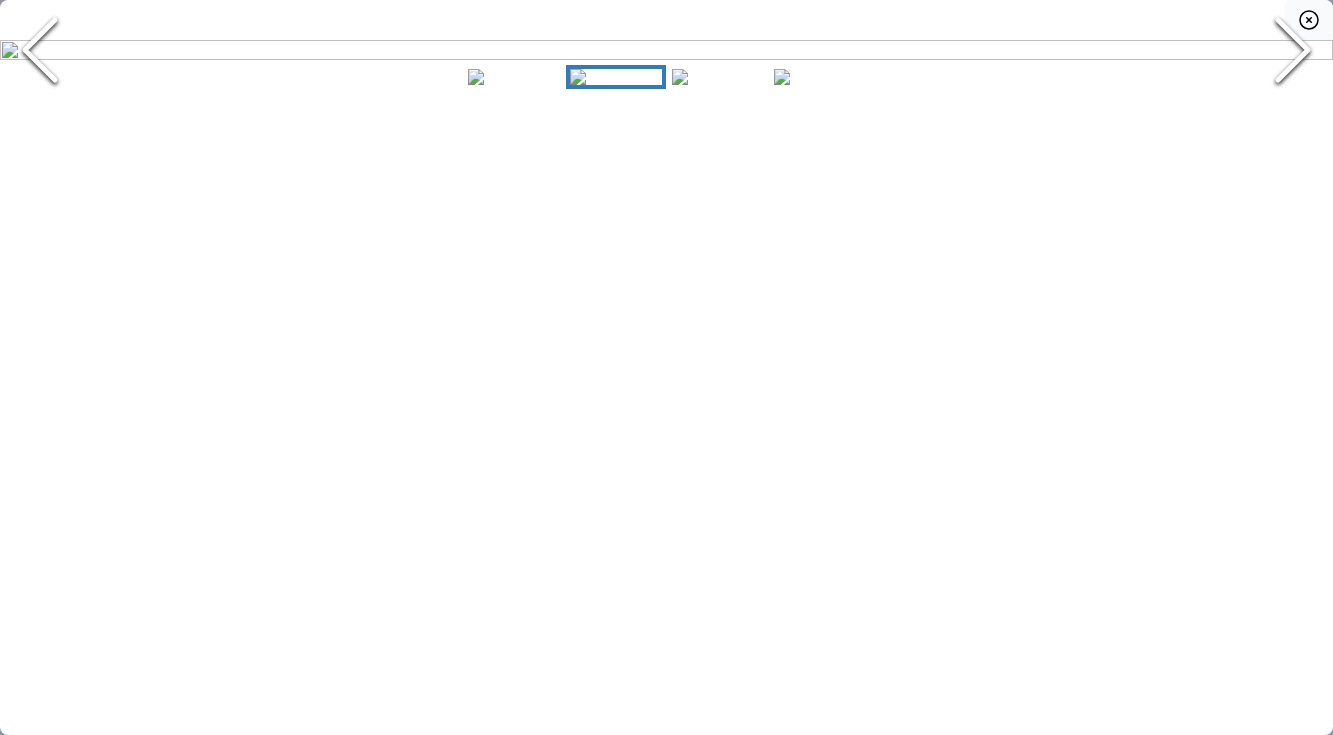 click 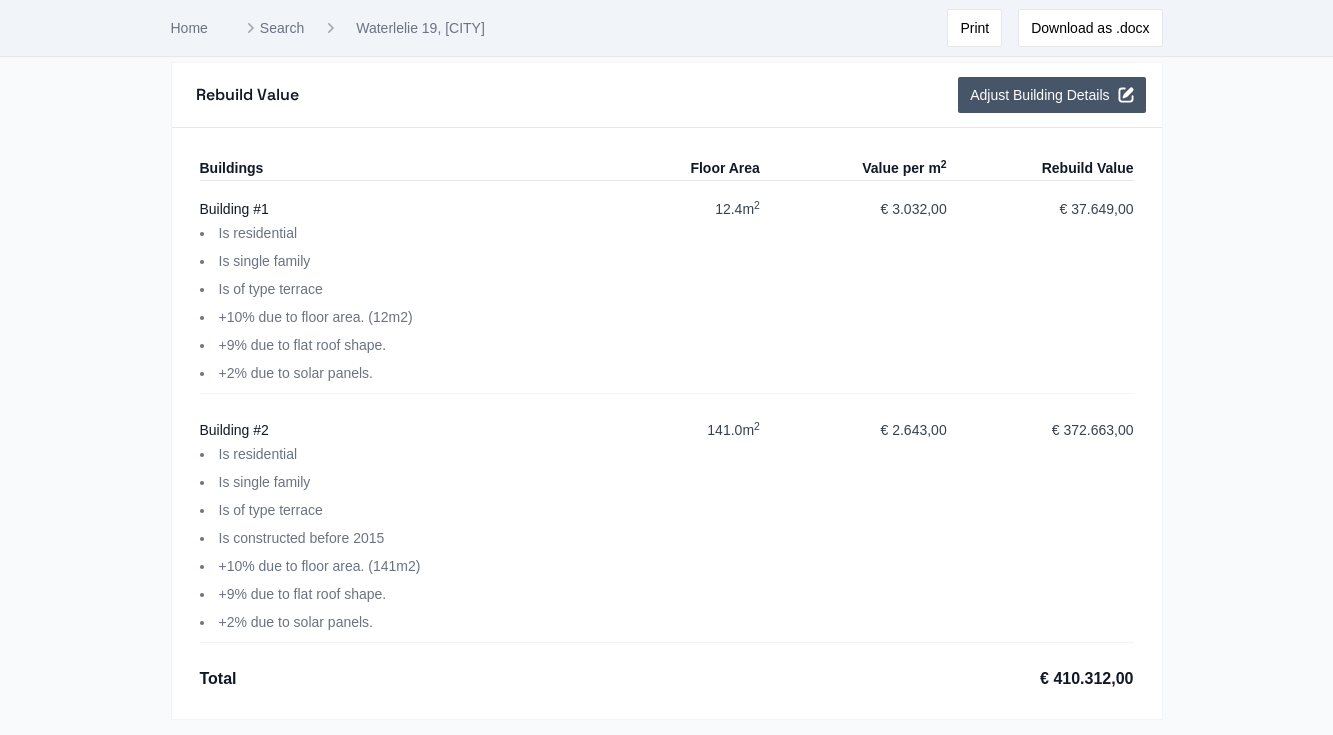 scroll, scrollTop: 2762, scrollLeft: 0, axis: vertical 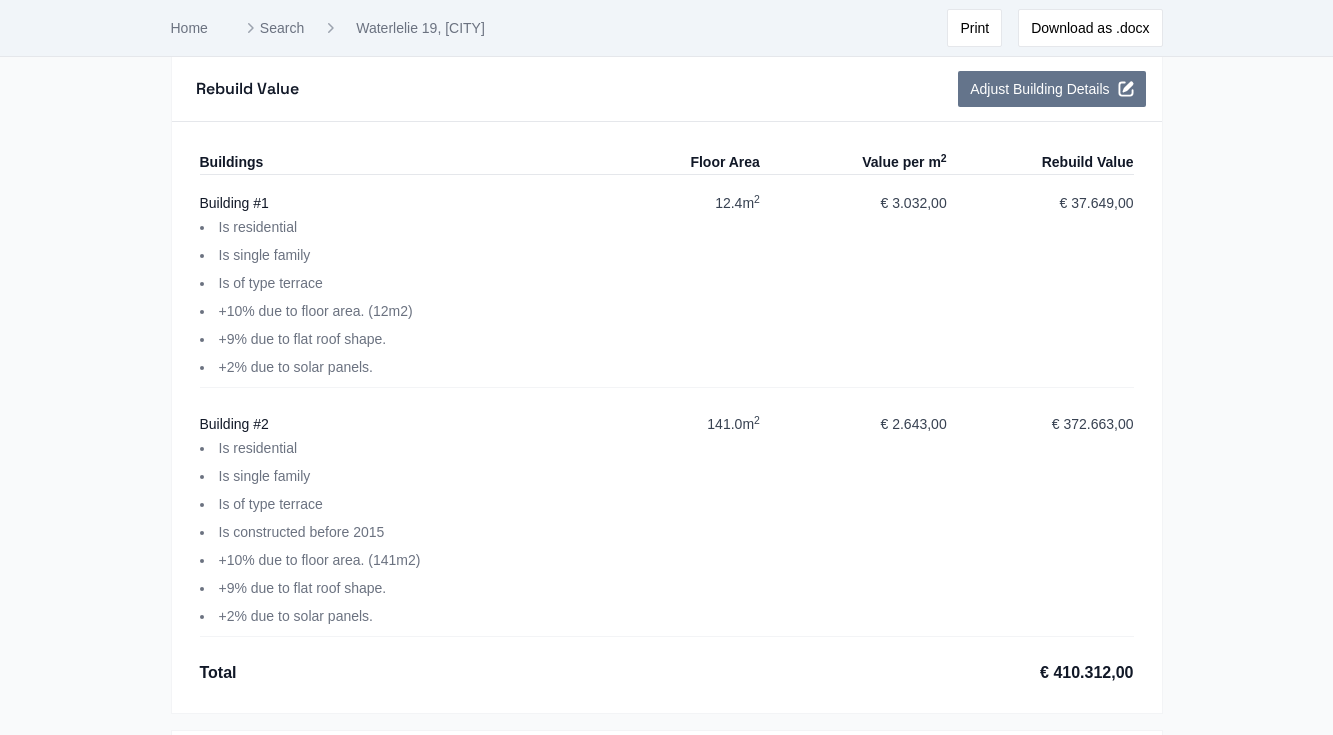 click on "Adjust Building Details" at bounding box center (1051, 89) 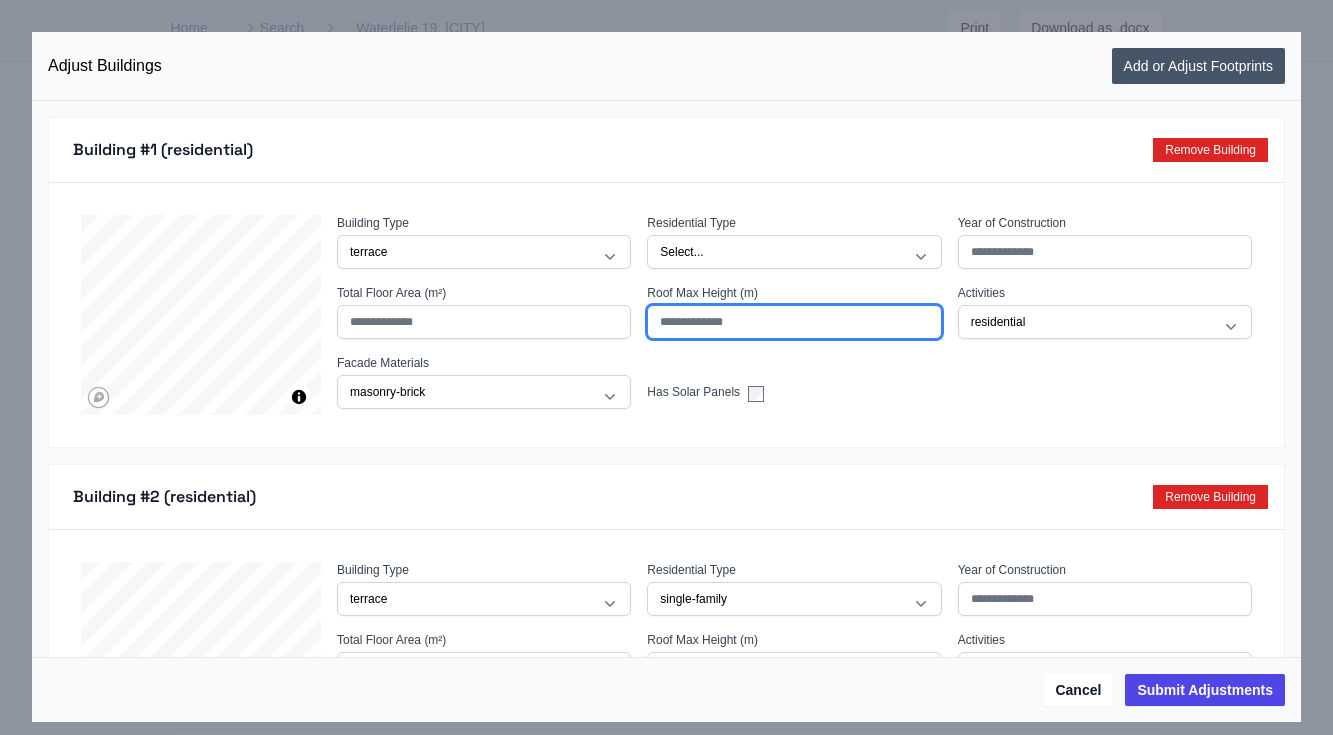 click on "***" 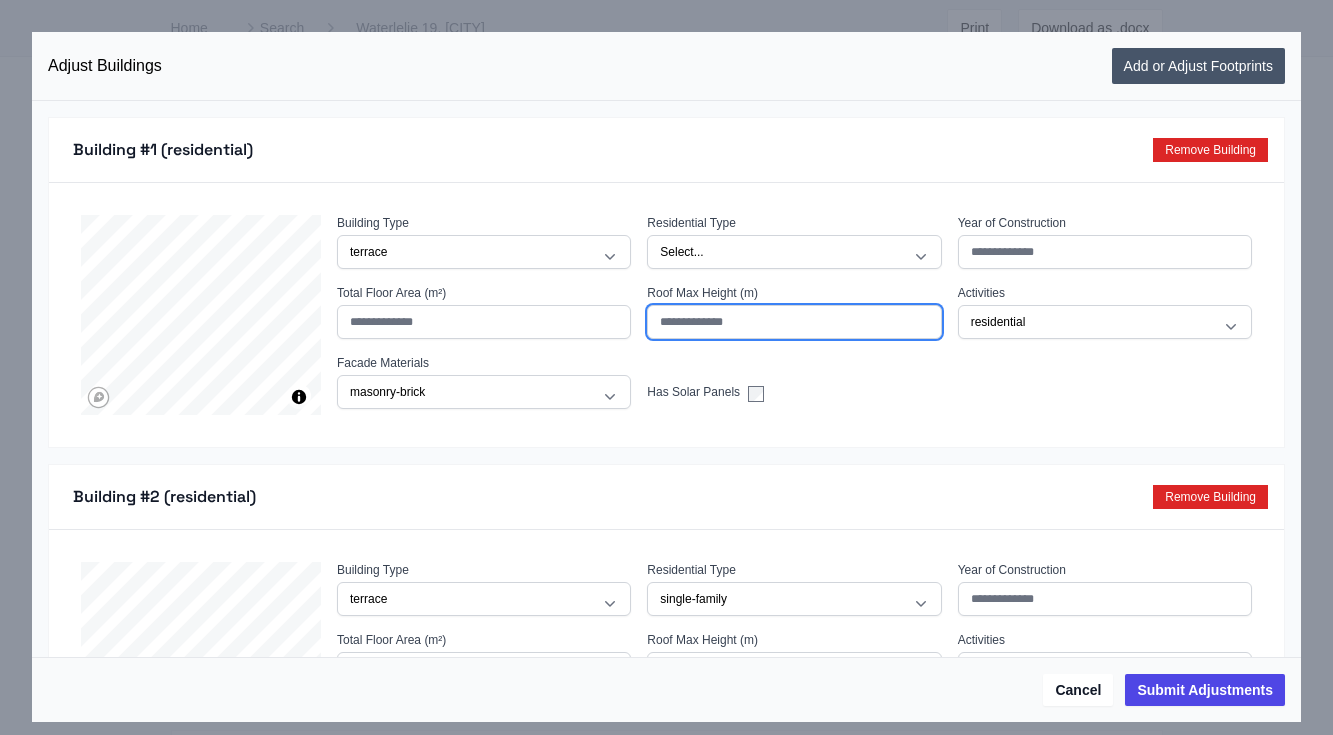 click 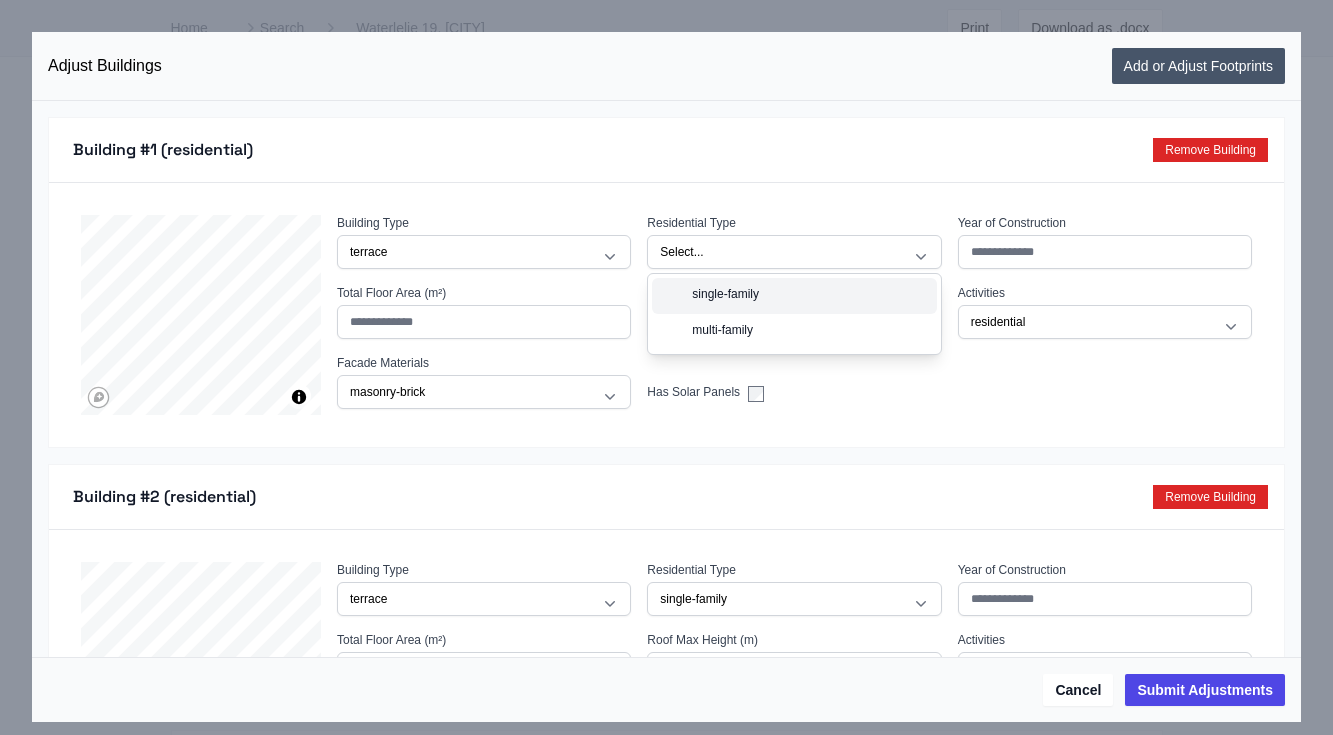 click on "single-family" at bounding box center [794, 296] 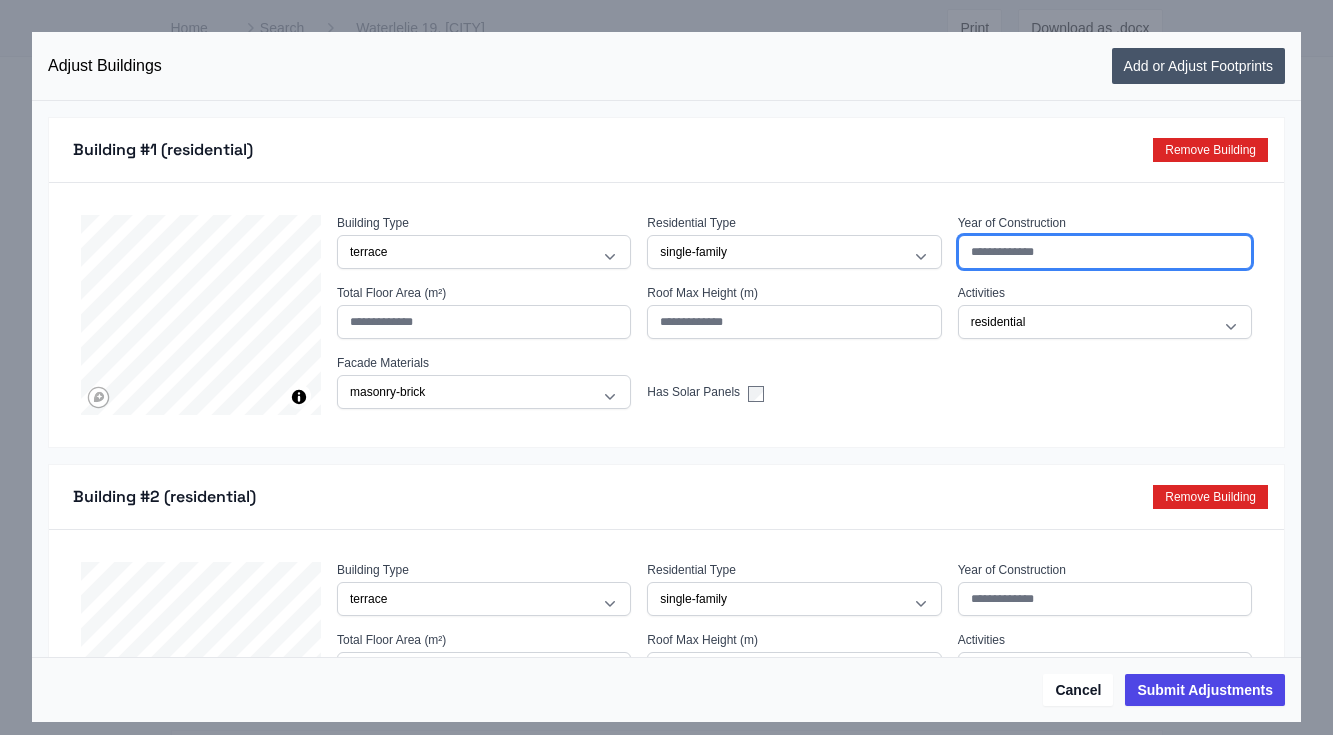 click at bounding box center (1105, 252) 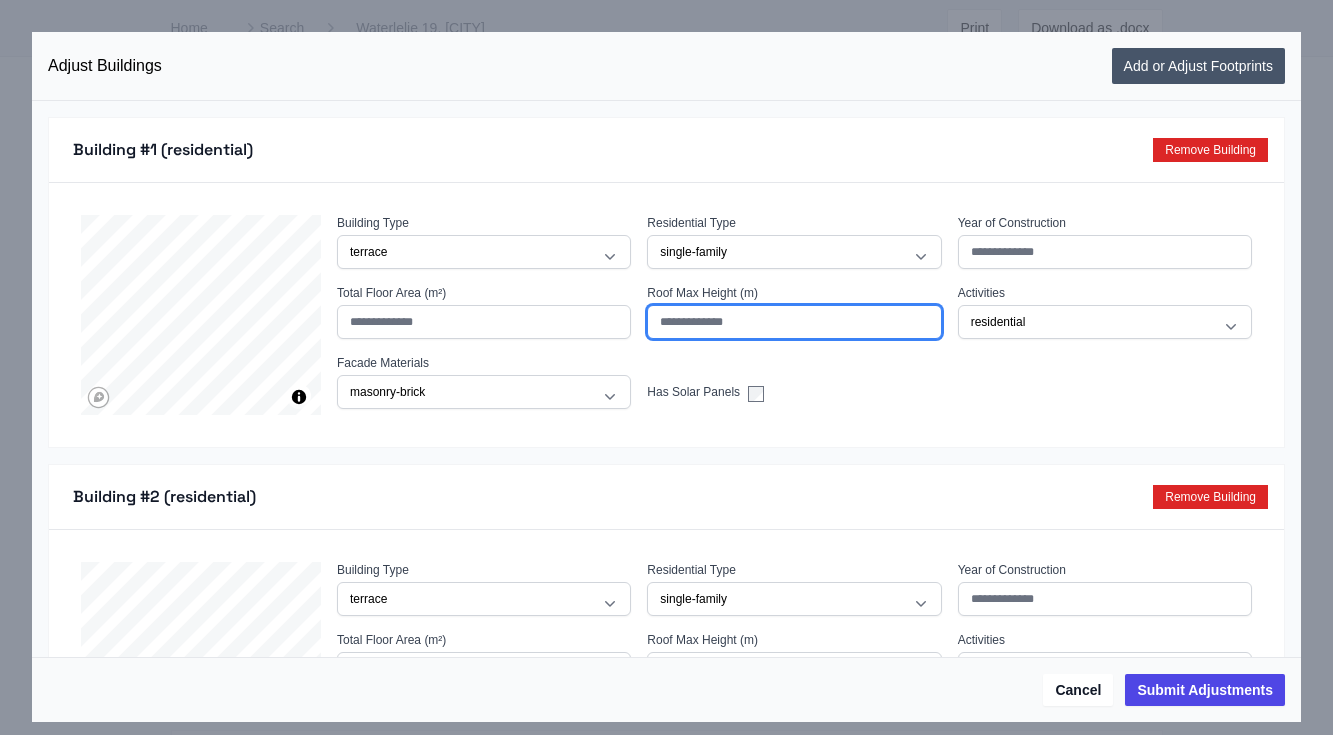 click on "***" 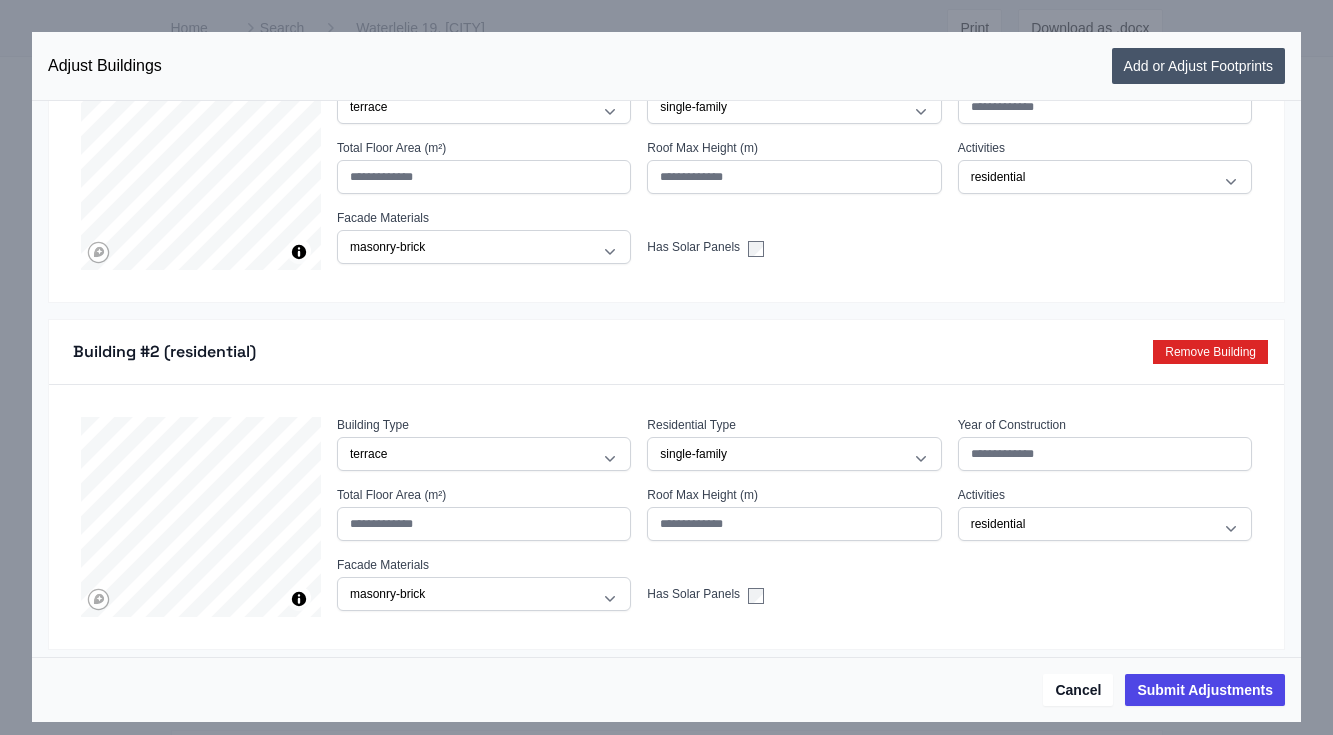 scroll, scrollTop: 158, scrollLeft: 0, axis: vertical 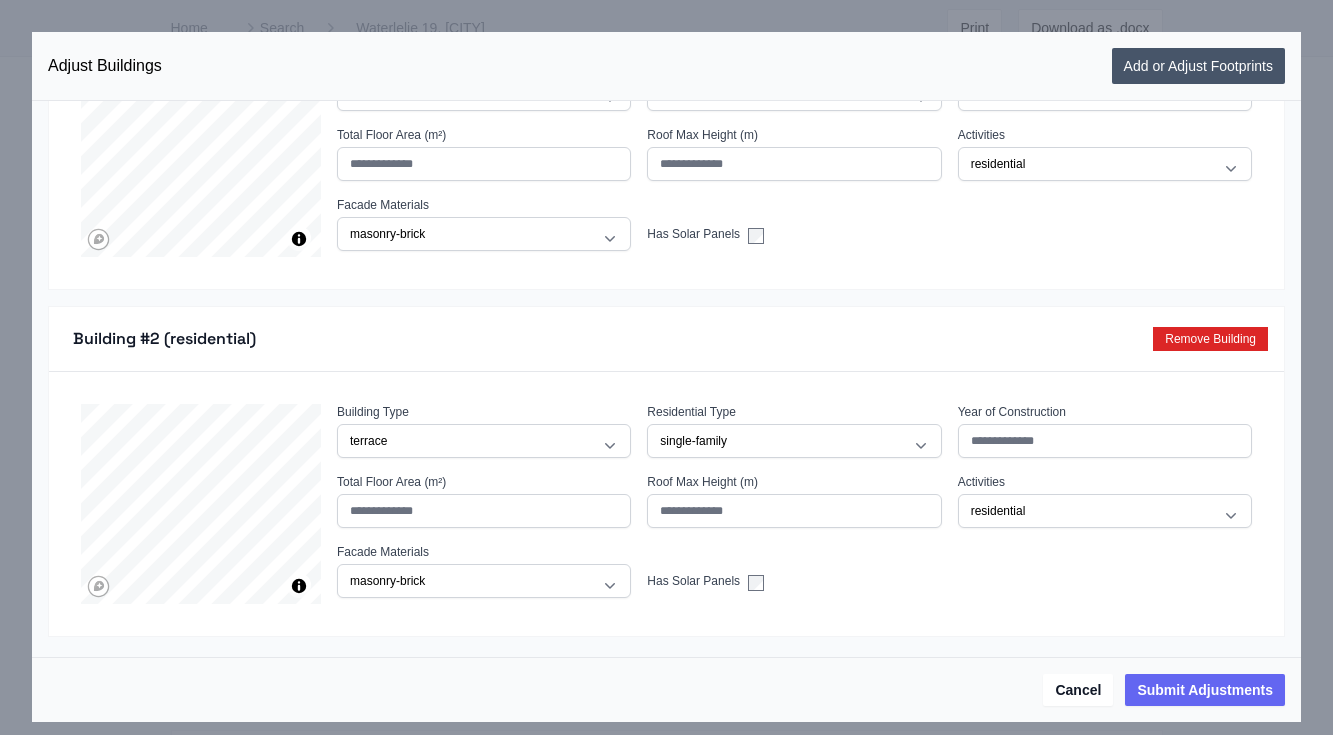 click on "Submit Adjustments" at bounding box center (1205, 690) 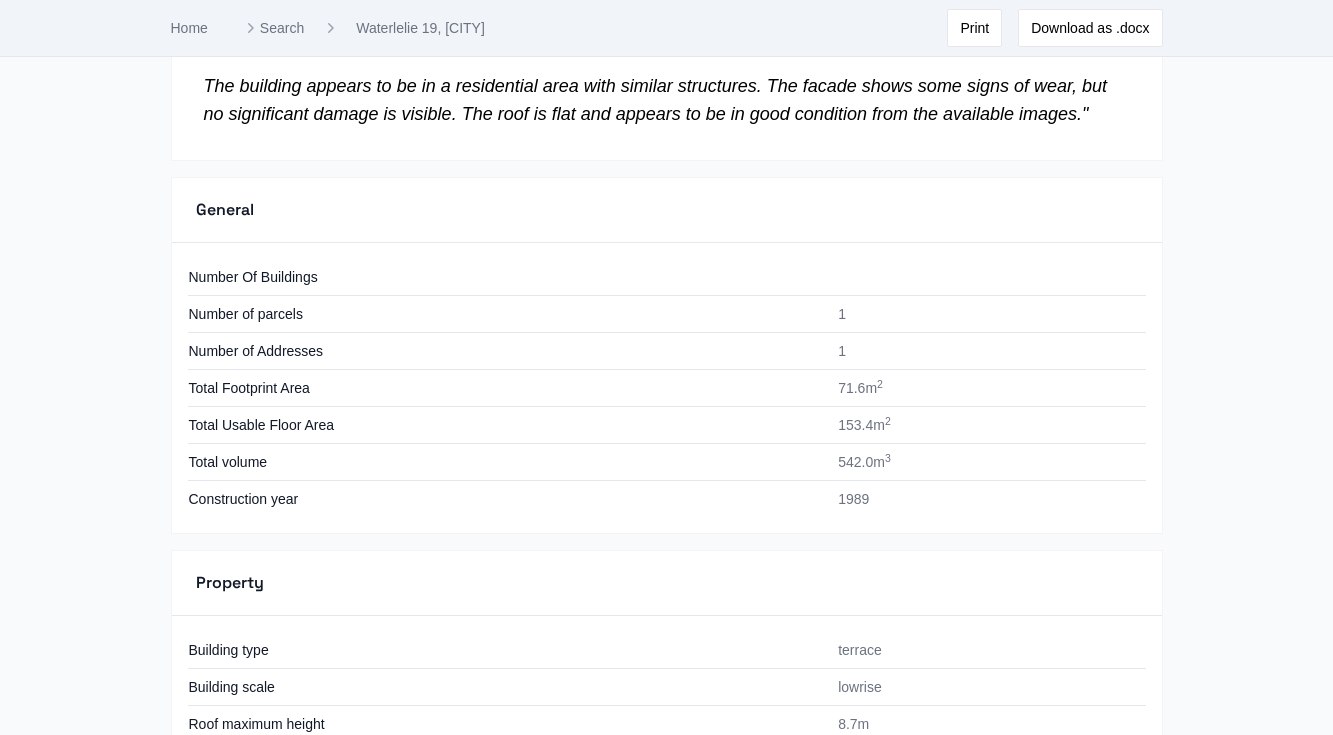 scroll, scrollTop: 722, scrollLeft: 0, axis: vertical 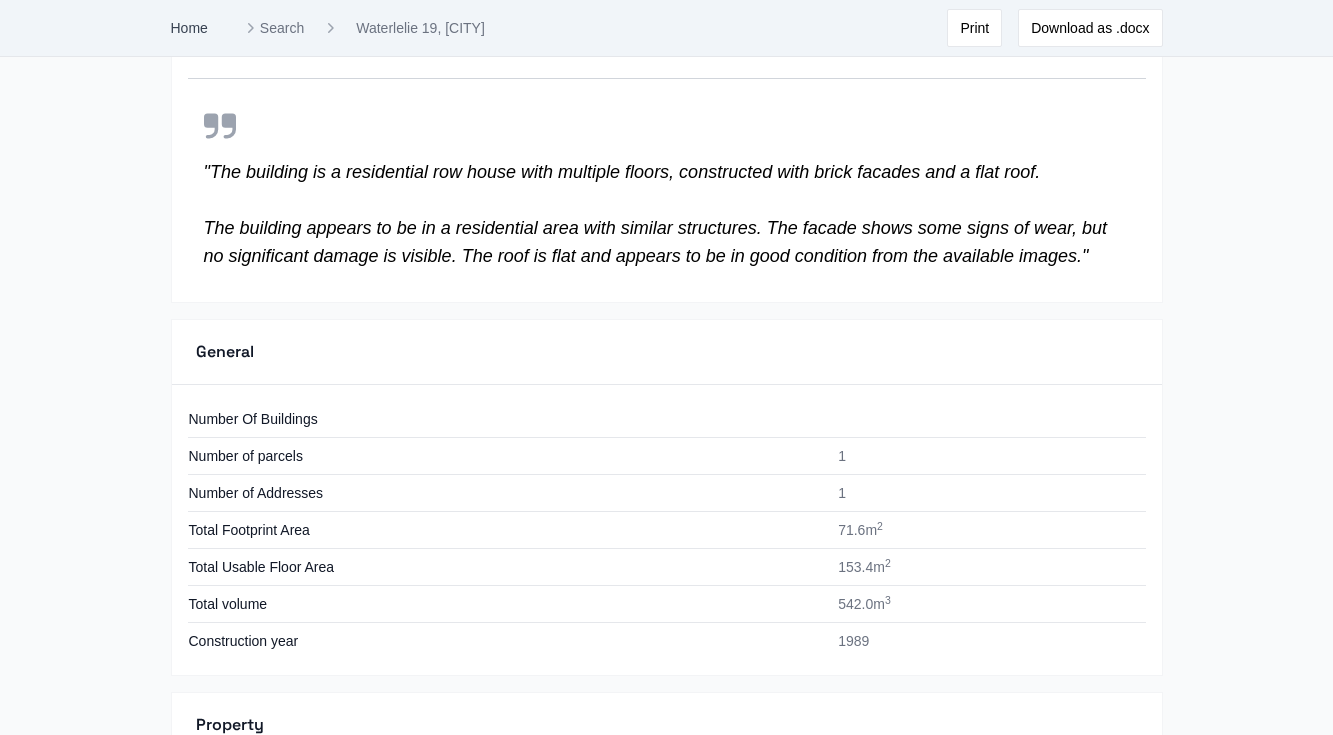 click on "Home" at bounding box center (189, 28) 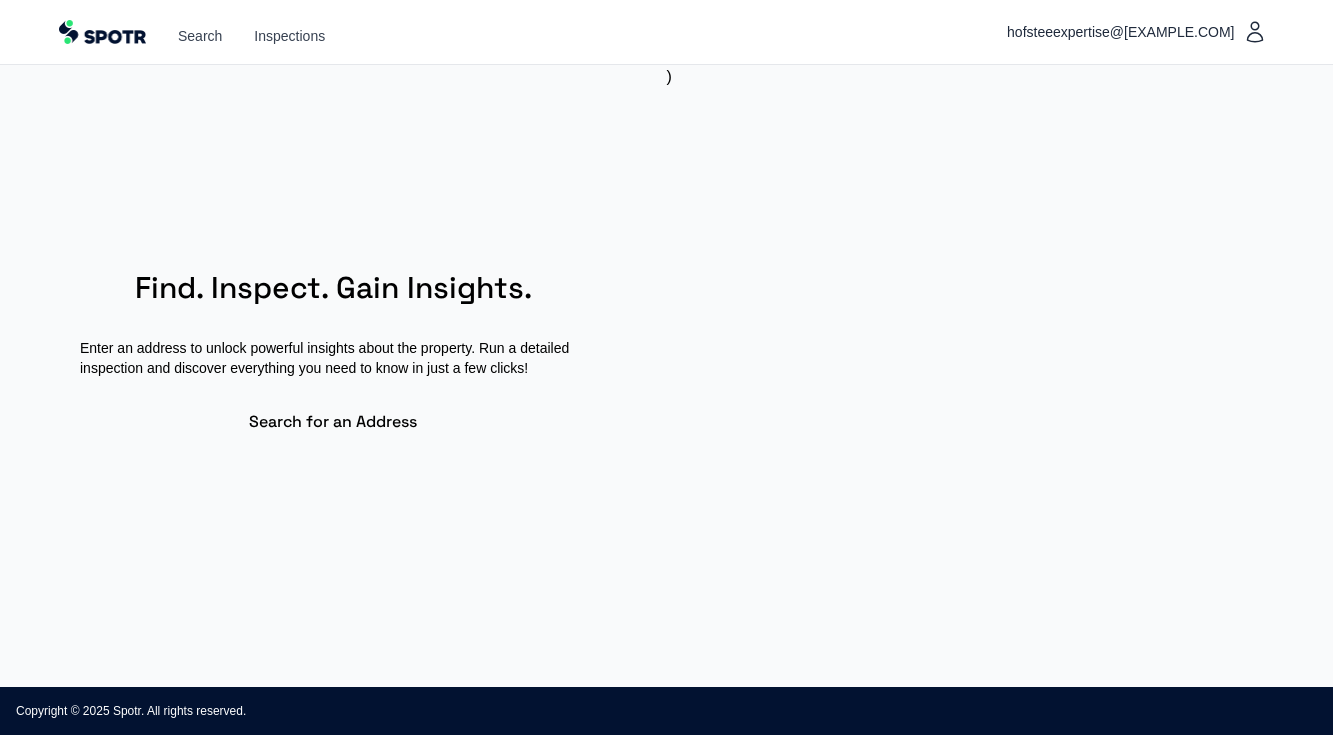 scroll, scrollTop: 0, scrollLeft: 0, axis: both 